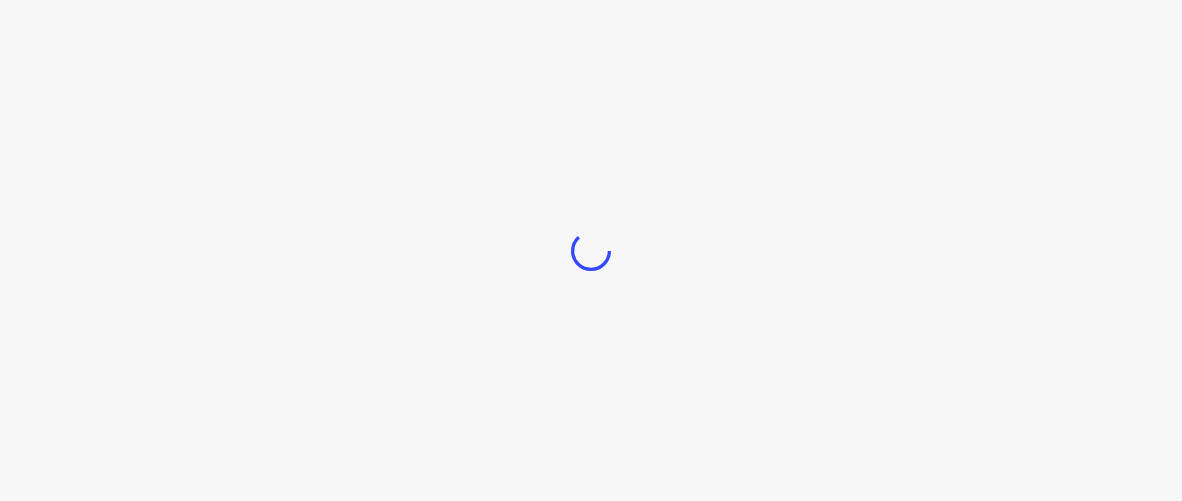 scroll, scrollTop: 0, scrollLeft: 0, axis: both 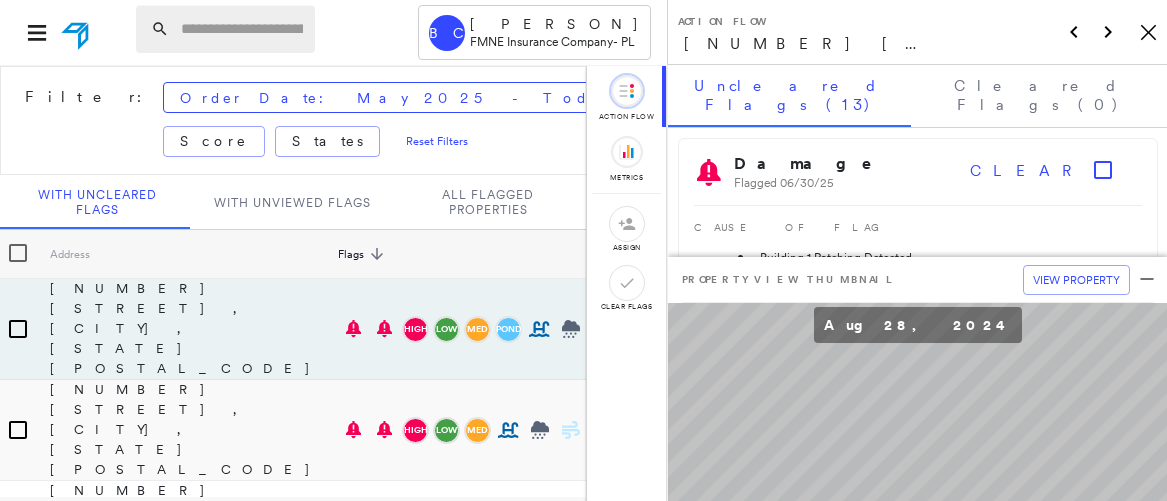 click at bounding box center (242, 29) 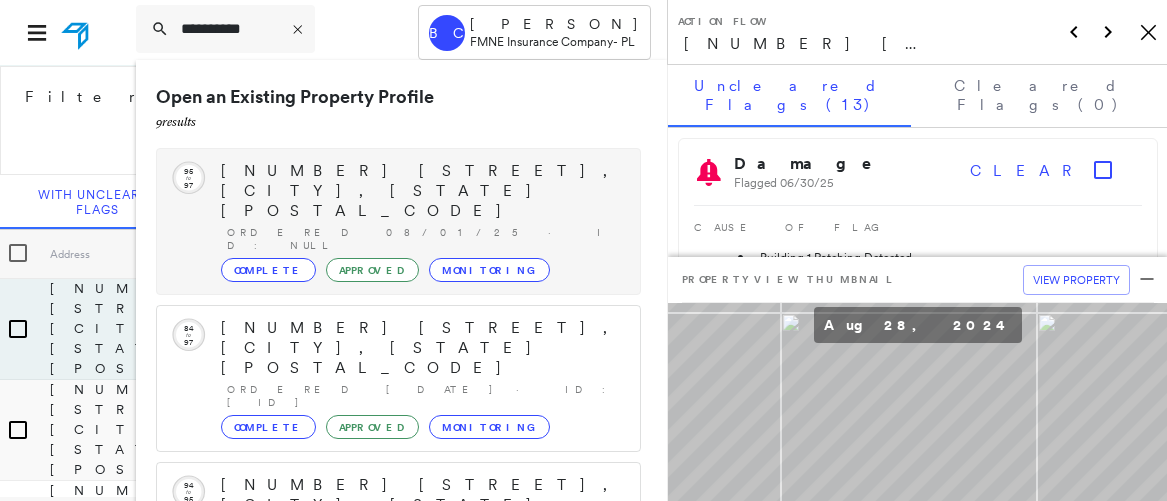 type on "**********" 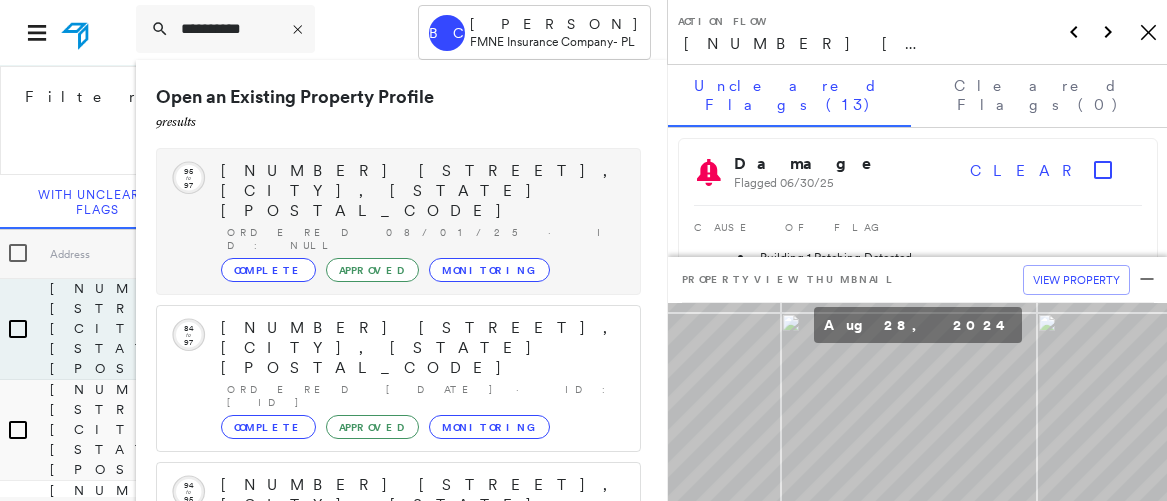 click on "[NUMBER] [STREET], [CITY], [STATE] [POSTAL_CODE]" at bounding box center (420, 191) 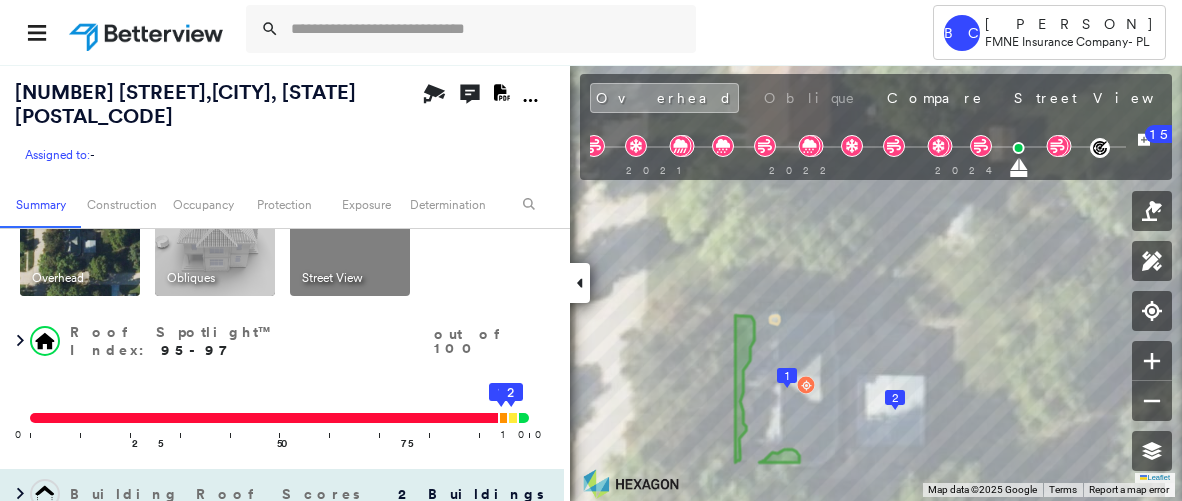 scroll, scrollTop: 200, scrollLeft: 0, axis: vertical 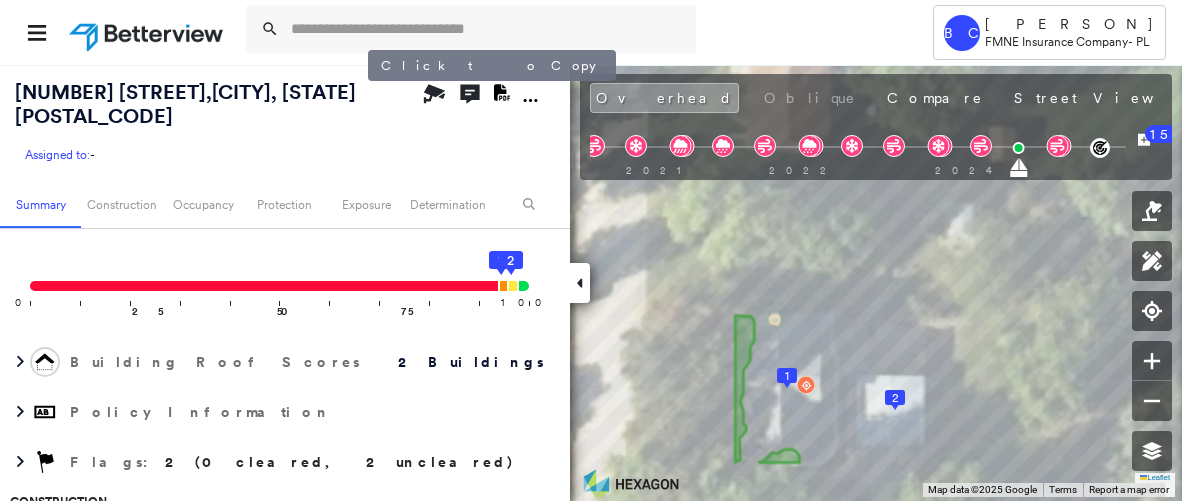click on "[NUMBER] [STREET] , [CITY], [STATE] [POSTAL_CODE]" at bounding box center [215, 104] 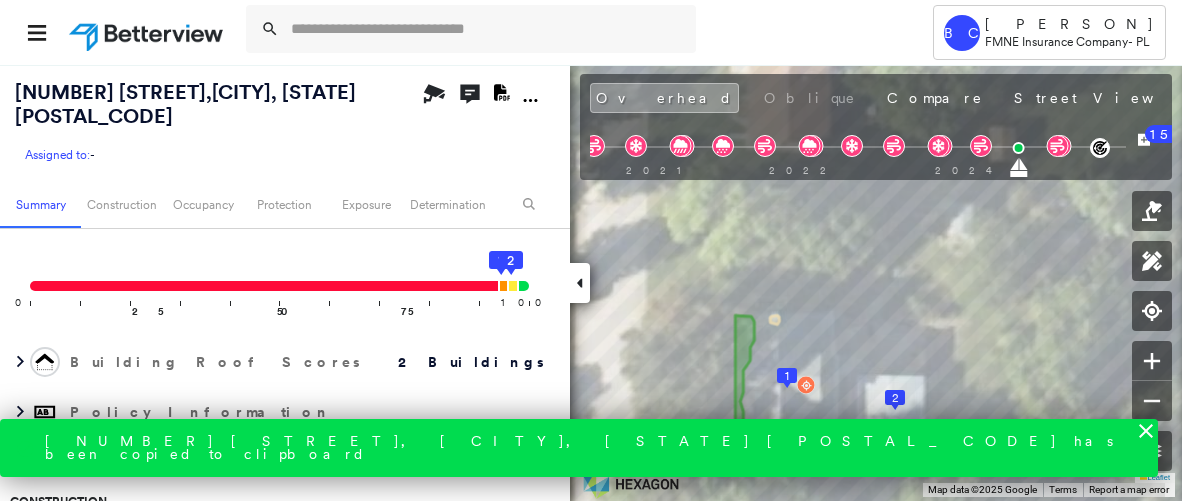 click 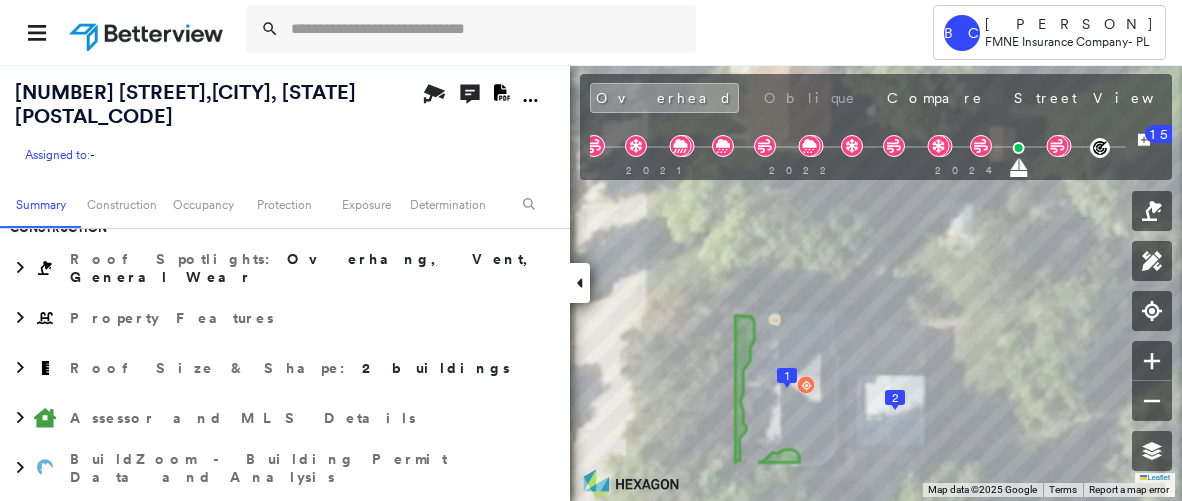 scroll, scrollTop: 500, scrollLeft: 0, axis: vertical 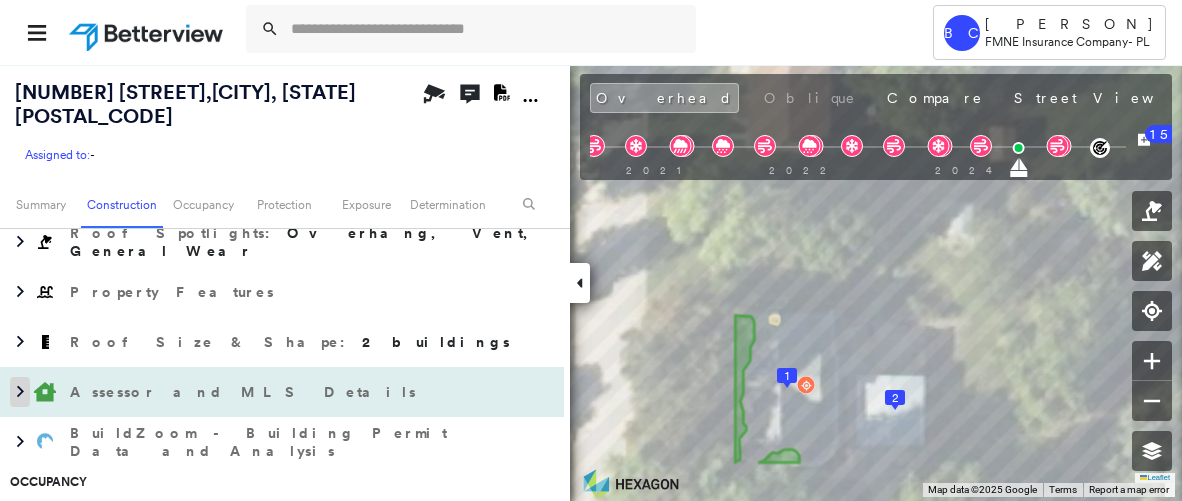 click 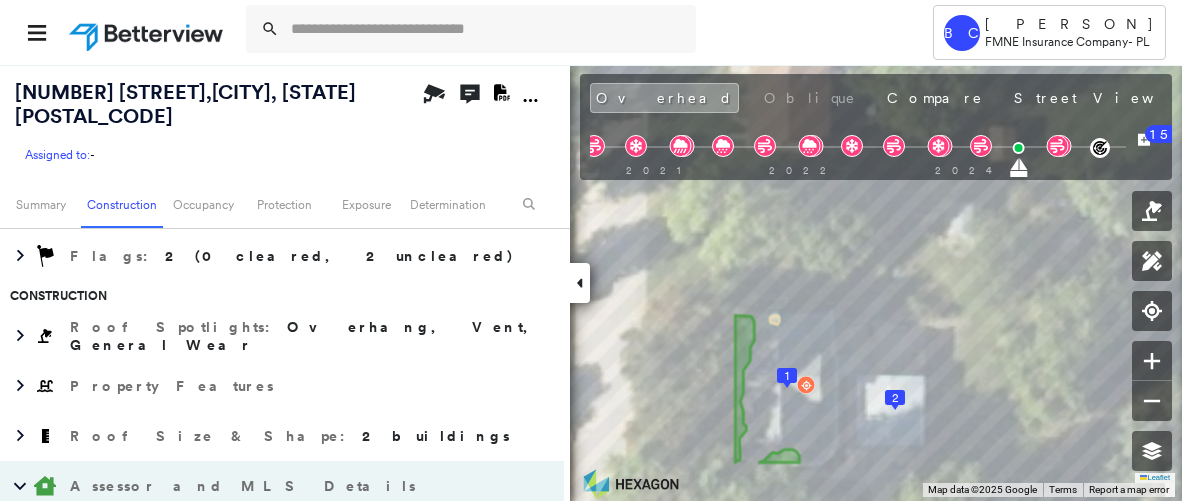 scroll, scrollTop: 400, scrollLeft: 0, axis: vertical 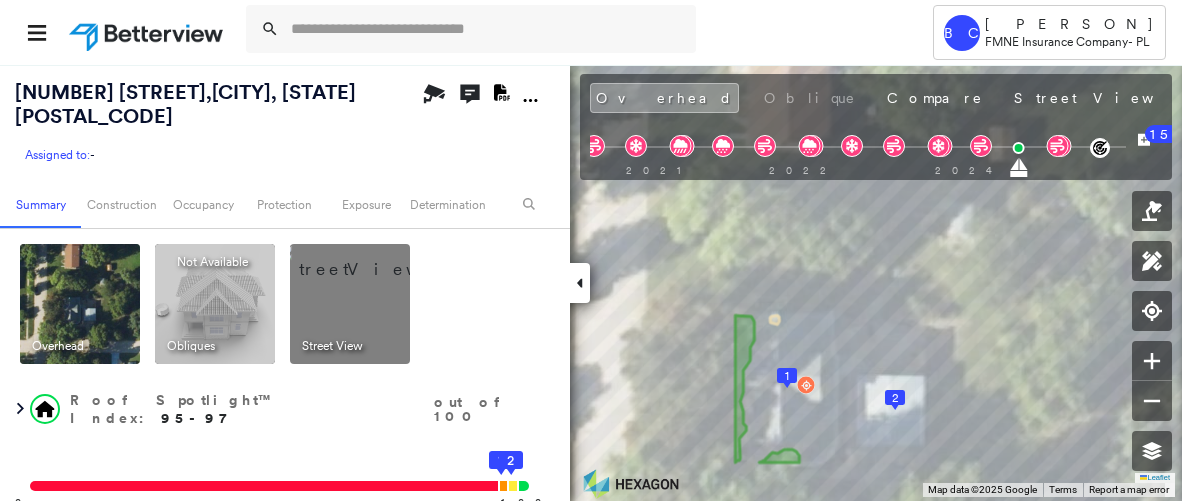 click at bounding box center (374, 259) 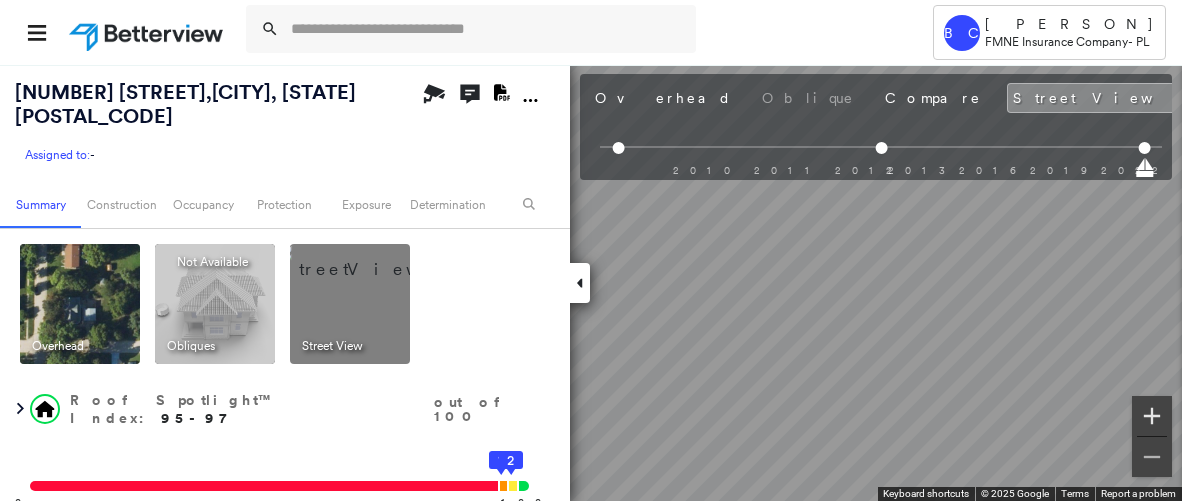 click at bounding box center [1152, 416] 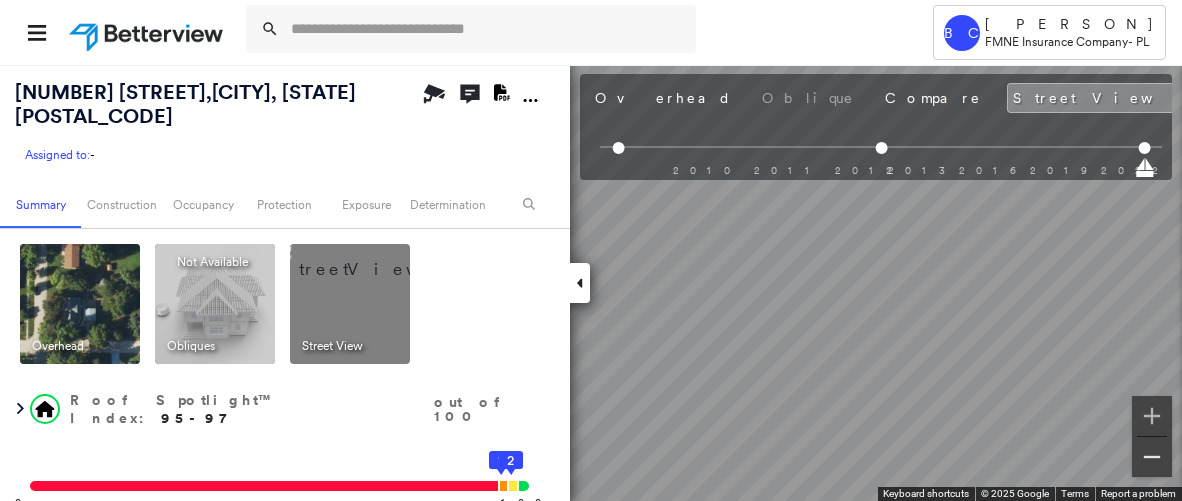 click at bounding box center (1152, 457) 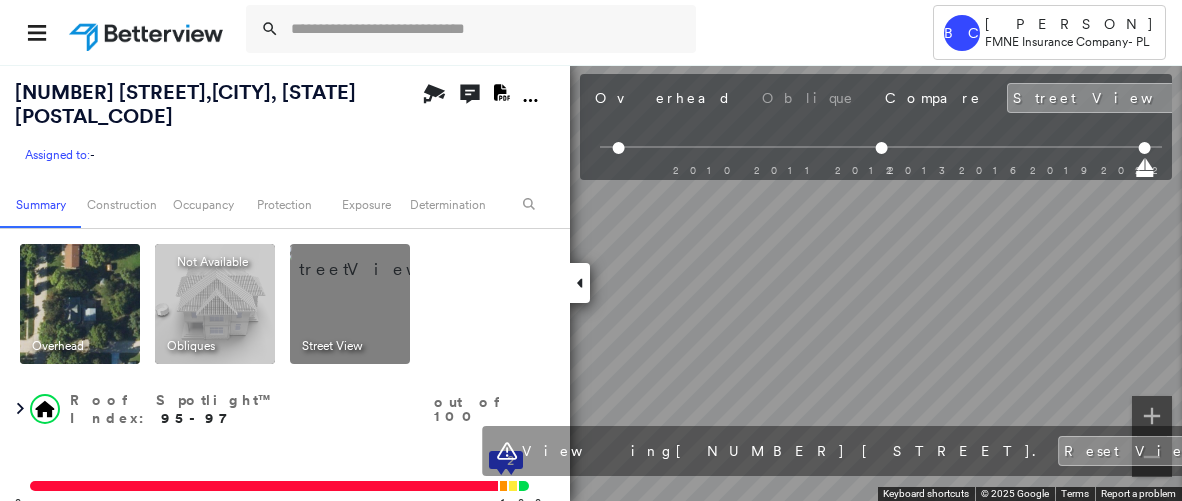 click on "Tower BC [PERSON] FMNE Insurance Company  -   PL [NUMBER] [STREET] ,  [CITY], [STATE] [POSTAL_CODE] Assigned to:  - Assigned to:  - Assigned to:  - Open Comments Download PDF Report Summary Construction Occupancy Protection Exposure Determination Overhead Obliques Not Available ; Street View Roof Spotlight™ Index :  95-97 out of 100 0 100 25 50 75 1 2 Building Roof Scores 2 Buildings Policy Information Flags :  2 (0 cleared, 2 uncleared) Construction Roof Spotlights :  Overhang, Vent, General Wear Property Features Roof Size & Shape :  2 buildings  Assessor and MLS Details   Number Of Partial Baths 0 Number Of Baths 2 Number Of Bedrooms 3 Lot Square Footage 19,500.00 Number of Stories 2+B Interior Square Footage 2,104 Year Built 1911 BuildZoom - Building Permit Data and Analysis Occupancy Ownership Place Detail Protection Exposure Fire Path FEMA Risk Index Hail Claim Predictor: Most Risky 1   out of  5 Wind Claim Predictor: Average Risk 3   out of  5 Additional Perils Tree Fall Risk:  Present   Determination Flags :  Clear" at bounding box center [591, 250] 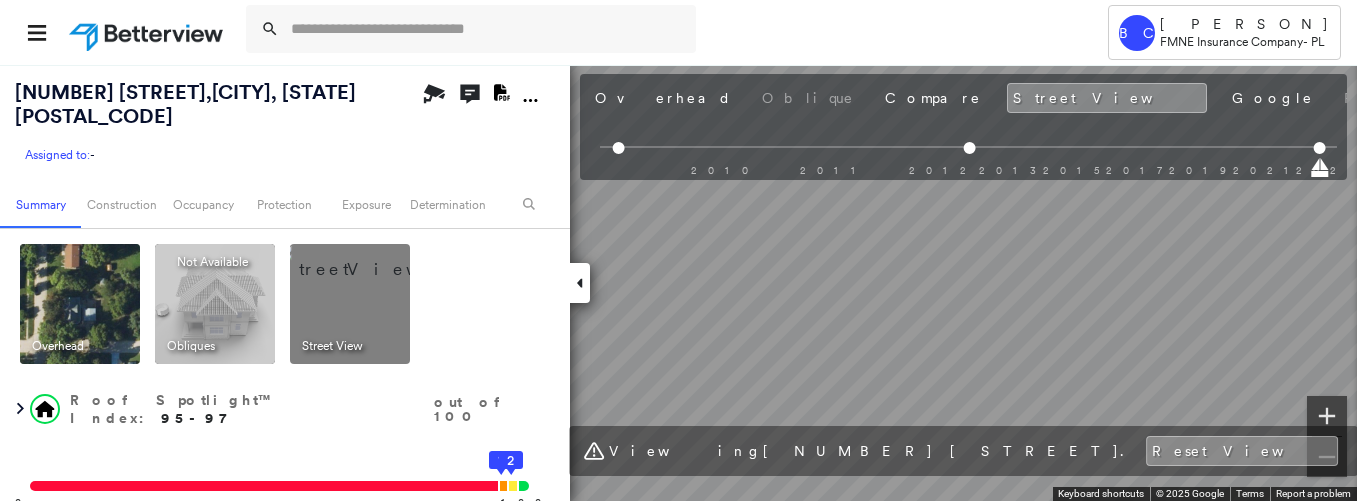 click at bounding box center (1327, 416) 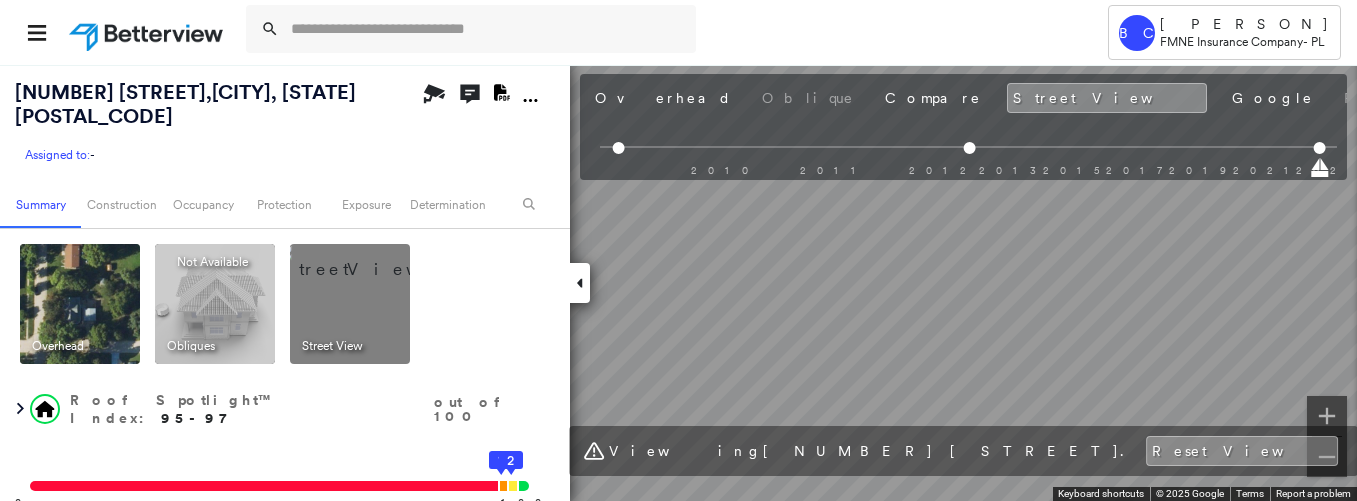click at bounding box center [1327, 457] 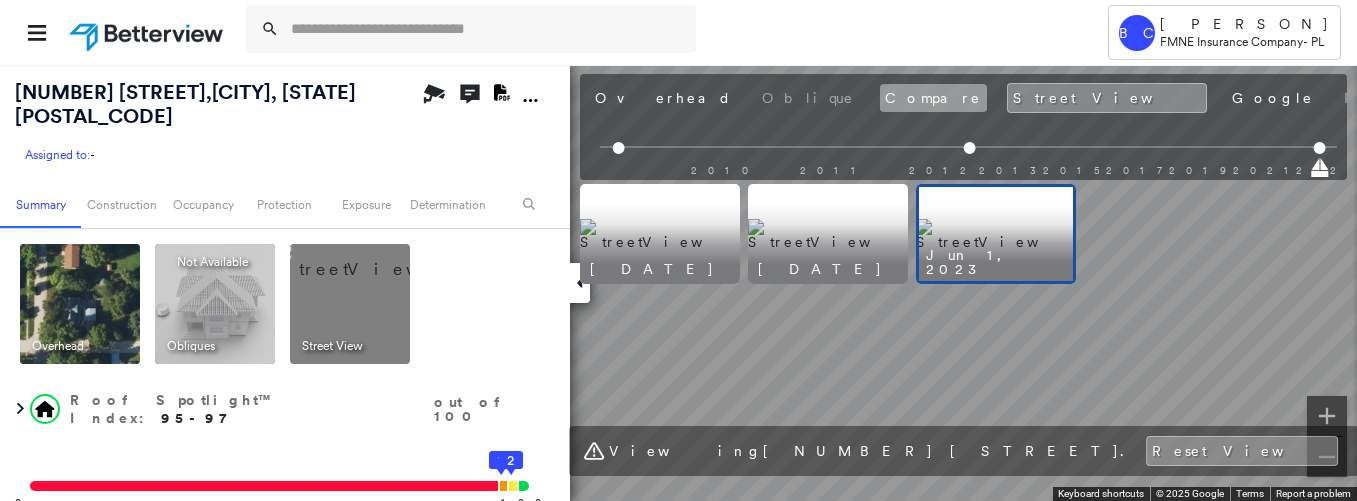 click on "Compare" at bounding box center [933, 98] 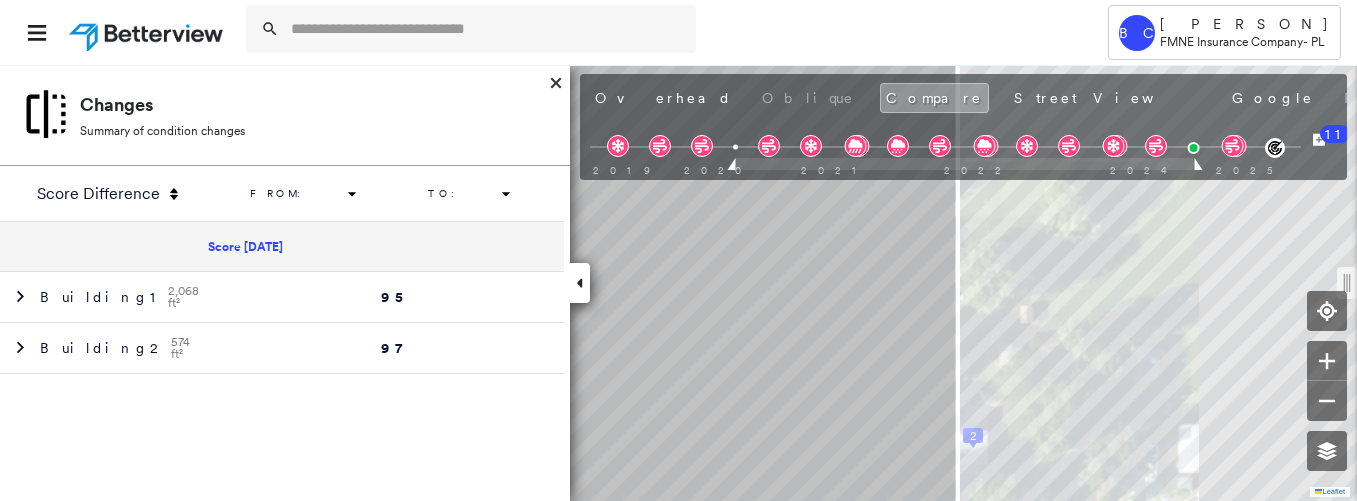click on "[DATE]" at bounding box center (1498, 100) 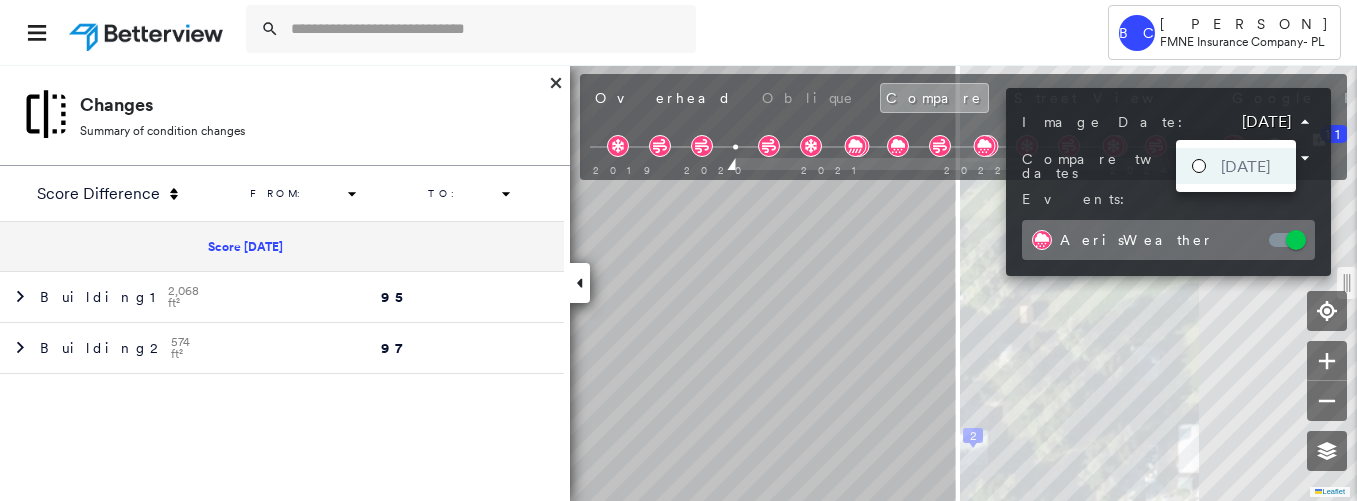 click on "Tower BC [PERSON] FMNE Insurance Company  -   PL [NUMBER] [STREET] ,  [CITY], [STATE] [POSTAL_CODE] Assigned to:  - Assigned to:  - Assigned to:  - Open Comments Download PDF Report Summary Construction Occupancy Protection Exposure Determination Looking for roof spotlights? Analyze this date Overhead Obliques Not Available ; Street View Roof Spotlight™ Index 0 100 25 50 75 1 2 Building Roof Scores 0 Buildings Policy Information Flags :  2 (0 cleared, 2 uncleared) Construction Assessor and MLS Details   Number Of Partial Baths 0 Number Of Baths 2 Number Of Bedrooms 3 Lot Square Footage 19,500.00 Number of Stories 2+B Interior Square Footage 2,104 Year Built 1911 BuildZoom - Building Permit Data and Analysis Occupancy Ownership Place Detail Protection Exposure FEMA Risk Index Hail Regional Hazard: 2   out of  5 Additional Perils Determination Flags :  2 (0 cleared, 2 uncleared) Uncleared Flags (2) Cleared Flags  (0) Risk of Hail Flagged [DATE] Clear LOW Low Priority Flagged [DATE] Clear Action Taken New Entry History Save" at bounding box center (678, 250) 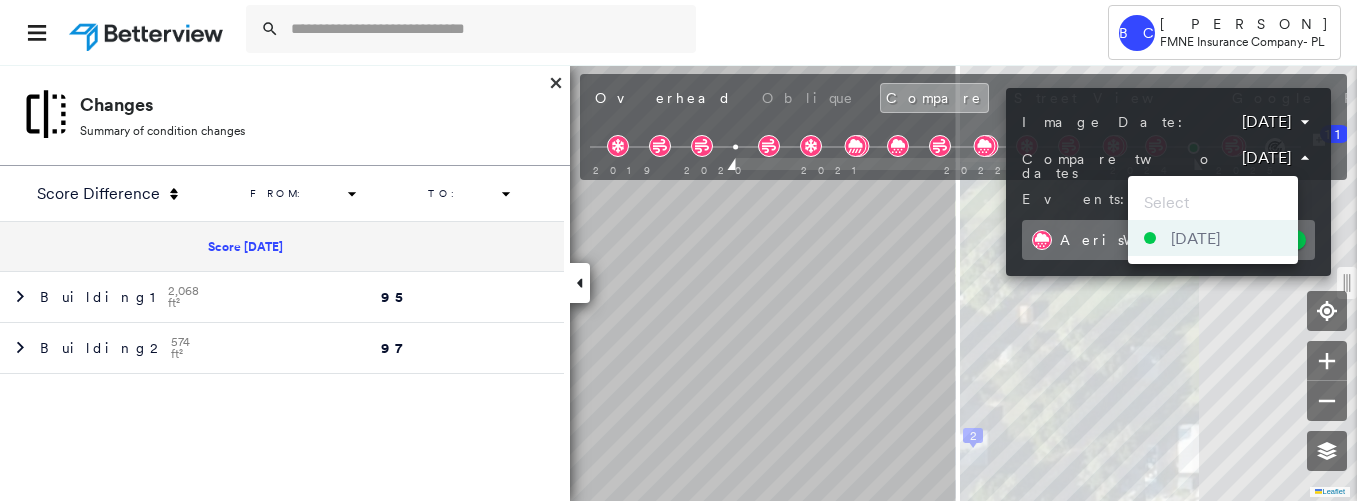 click on "Tower BC [PERSON] FMNE Insurance Company  -   PL [NUMBER] [STREET] ,  [CITY], [STATE] [POSTAL_CODE] Assigned to:  - Assigned to:  - Assigned to:  - Open Comments Download PDF Report Summary Construction Occupancy Protection Exposure Determination Looking for roof spotlights? Analyze this date Overhead Obliques Not Available ; Street View Roof Spotlight™ Index 0 100 25 50 75 1 2 Building Roof Scores 0 Buildings Policy Information Flags :  2 (0 cleared, 2 uncleared) Construction Assessor and MLS Details   Number Of Partial Baths 0 Number Of Baths 2 Number Of Bedrooms 3 Lot Square Footage 19,500.00 Number of Stories 2+B Interior Square Footage 2,104 Year Built 1911 BuildZoom - Building Permit Data and Analysis Occupancy Ownership Place Detail Protection Exposure FEMA Risk Index Hail Regional Hazard: 2   out of  5 Additional Perils Determination Flags :  2 (0 cleared, 2 uncleared) Uncleared Flags (2) Cleared Flags  (0) Risk of Hail Flagged [DATE] Clear LOW Low Priority Flagged [DATE] Clear Action Taken New Entry History Save" at bounding box center [678, 250] 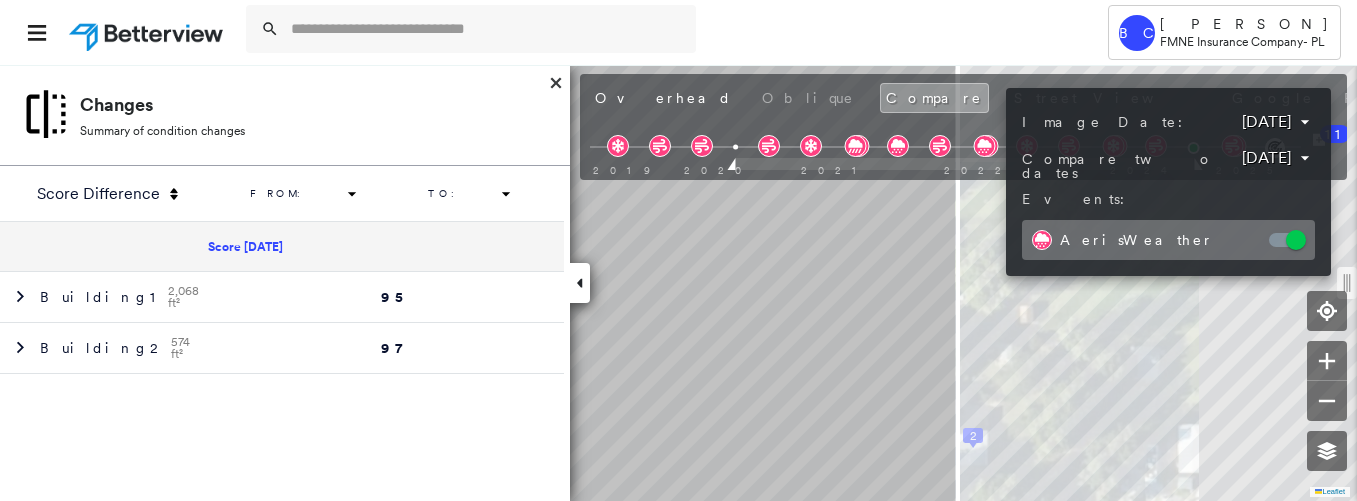 drag, startPoint x: 953, startPoint y: 273, endPoint x: 826, endPoint y: 293, distance: 128.56516 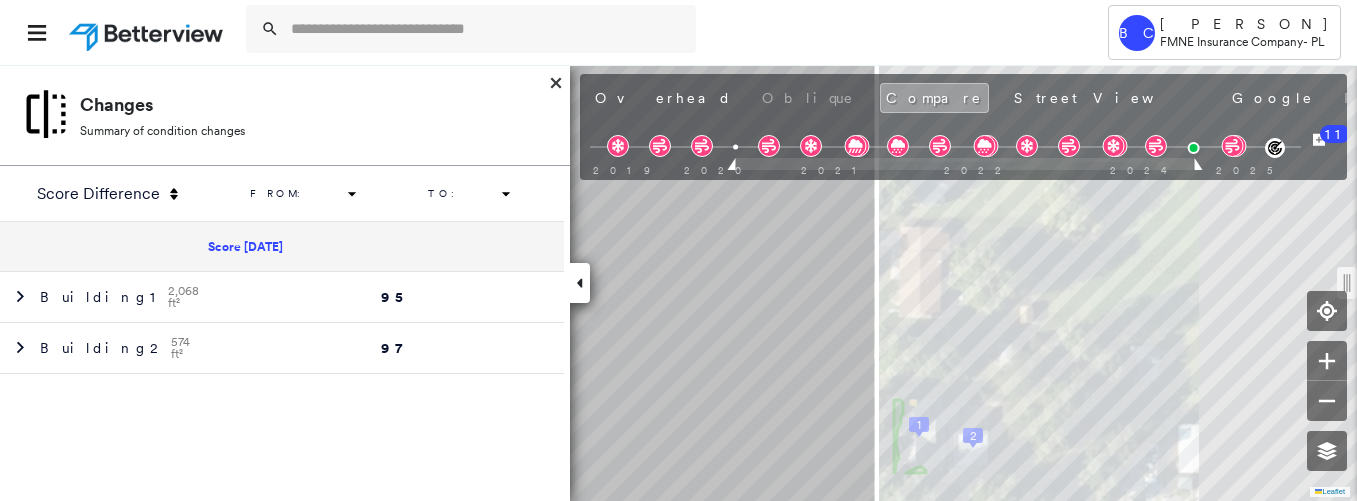 drag, startPoint x: 965, startPoint y: 282, endPoint x: 881, endPoint y: 299, distance: 85.70297 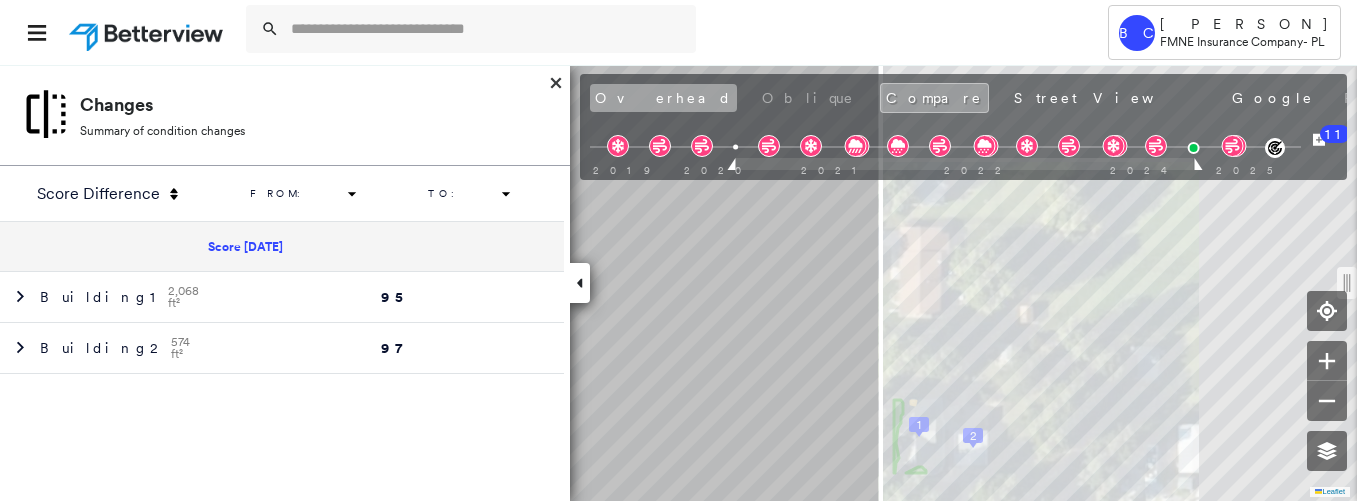 click on "Overhead" at bounding box center [663, 98] 